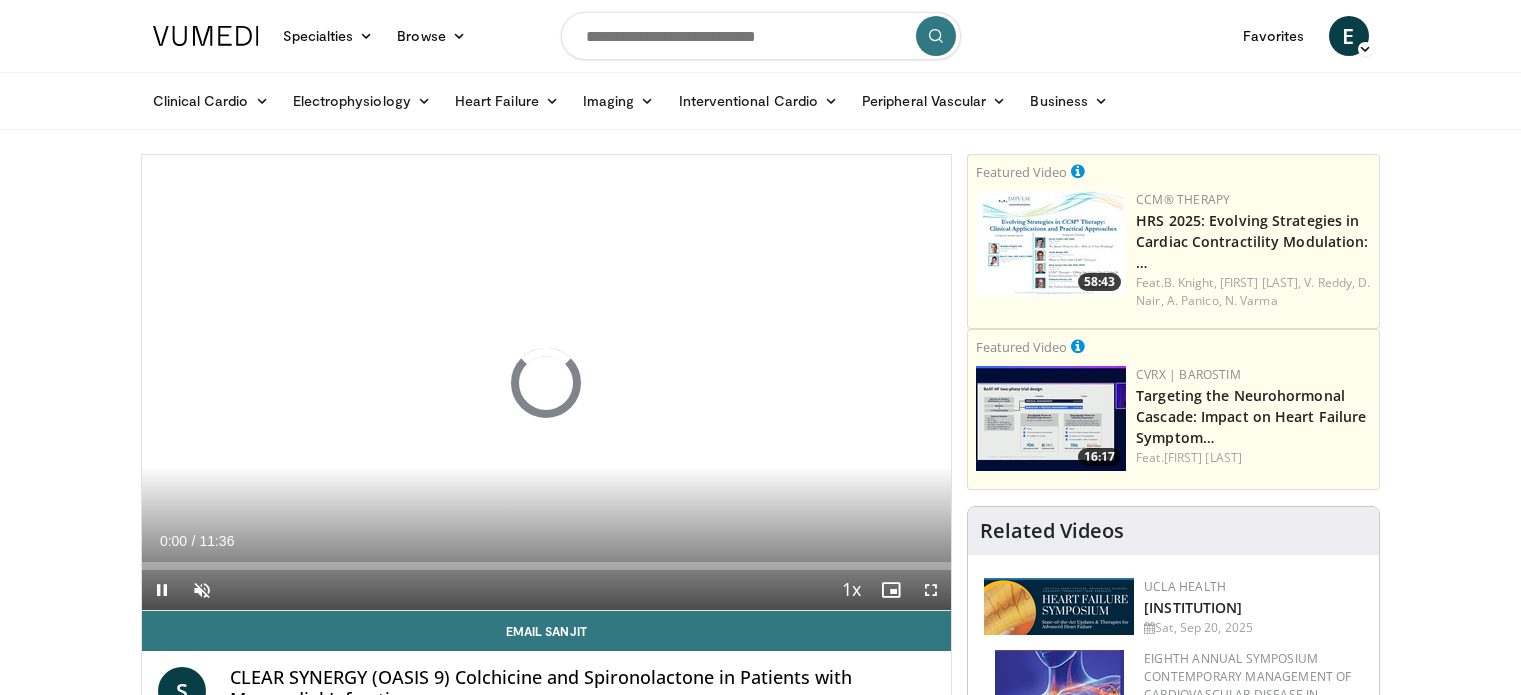 scroll, scrollTop: 0, scrollLeft: 0, axis: both 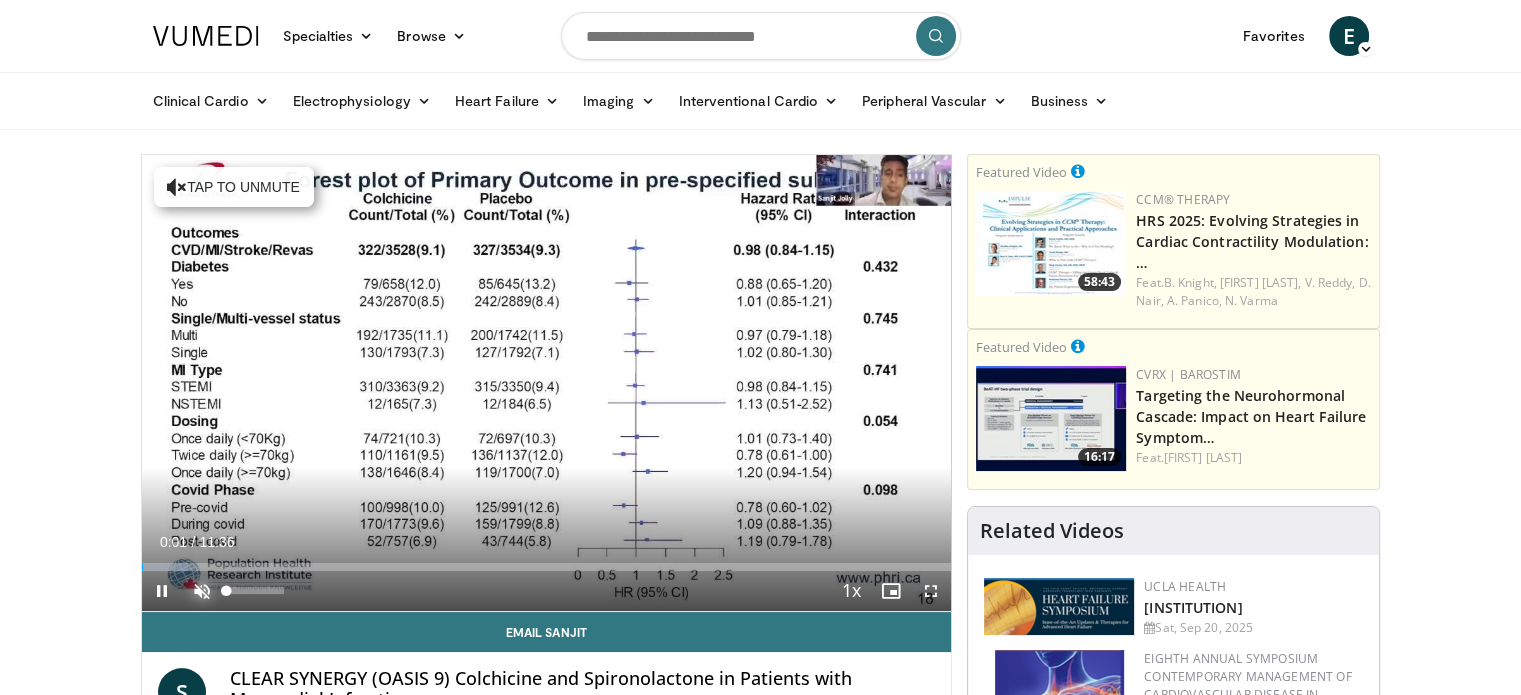 click at bounding box center (202, 591) 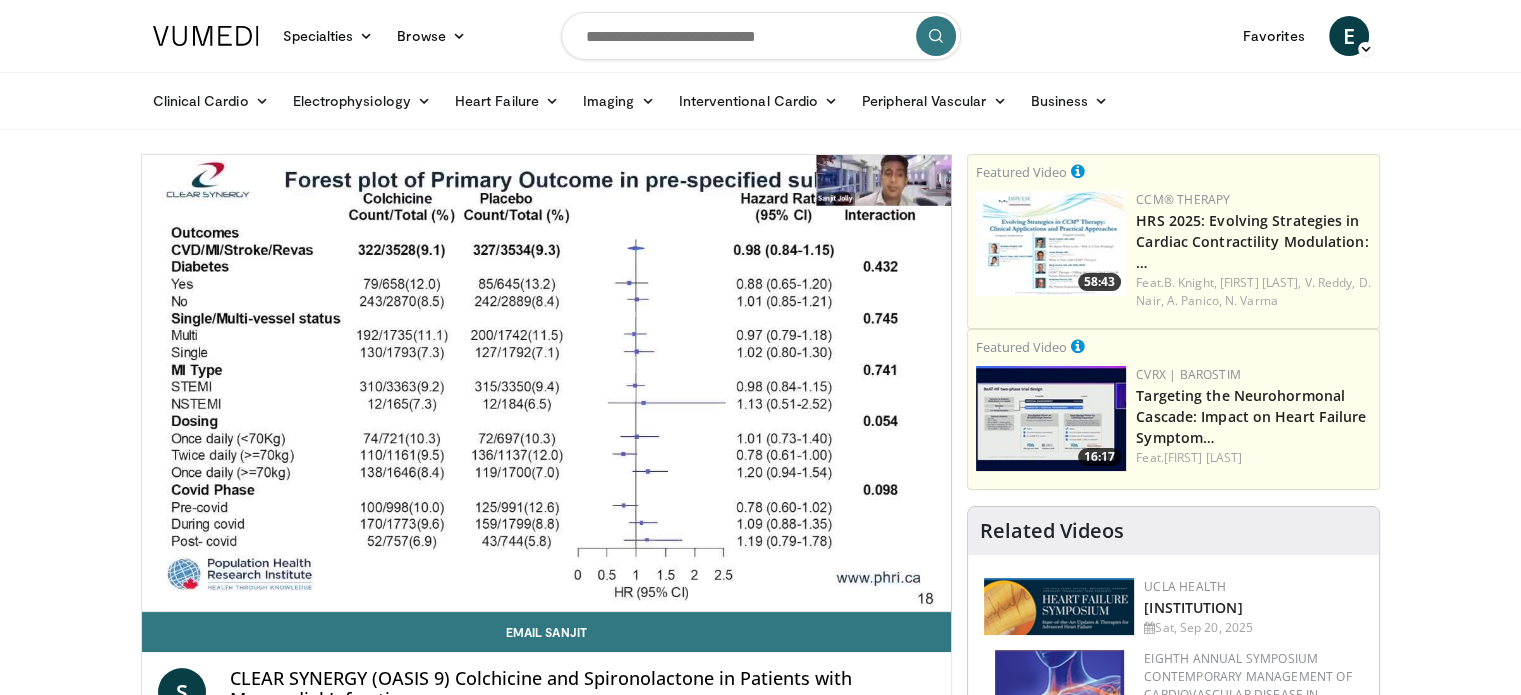 click on "Specialties
Adult & Family Medicine
Allergy, Asthma, Immunology
Anesthesiology
Cardiology
Dental
Dermatology
Endocrinology
Gastroenterology & Hepatology
General Surgery
Hematology & Oncology
Infectious Disease
Nephrology
Neurology
Neurosurgery
Obstetrics & Gynecology
Ophthalmology
Oral Maxillofacial
Orthopaedics
Otolaryngology
Pediatrics
Plastic Surgery
Podiatry
Psychiatry
Pulmonology
Radiation Oncology
Radiology
Rheumatology
Urology" at bounding box center (760, 1934) 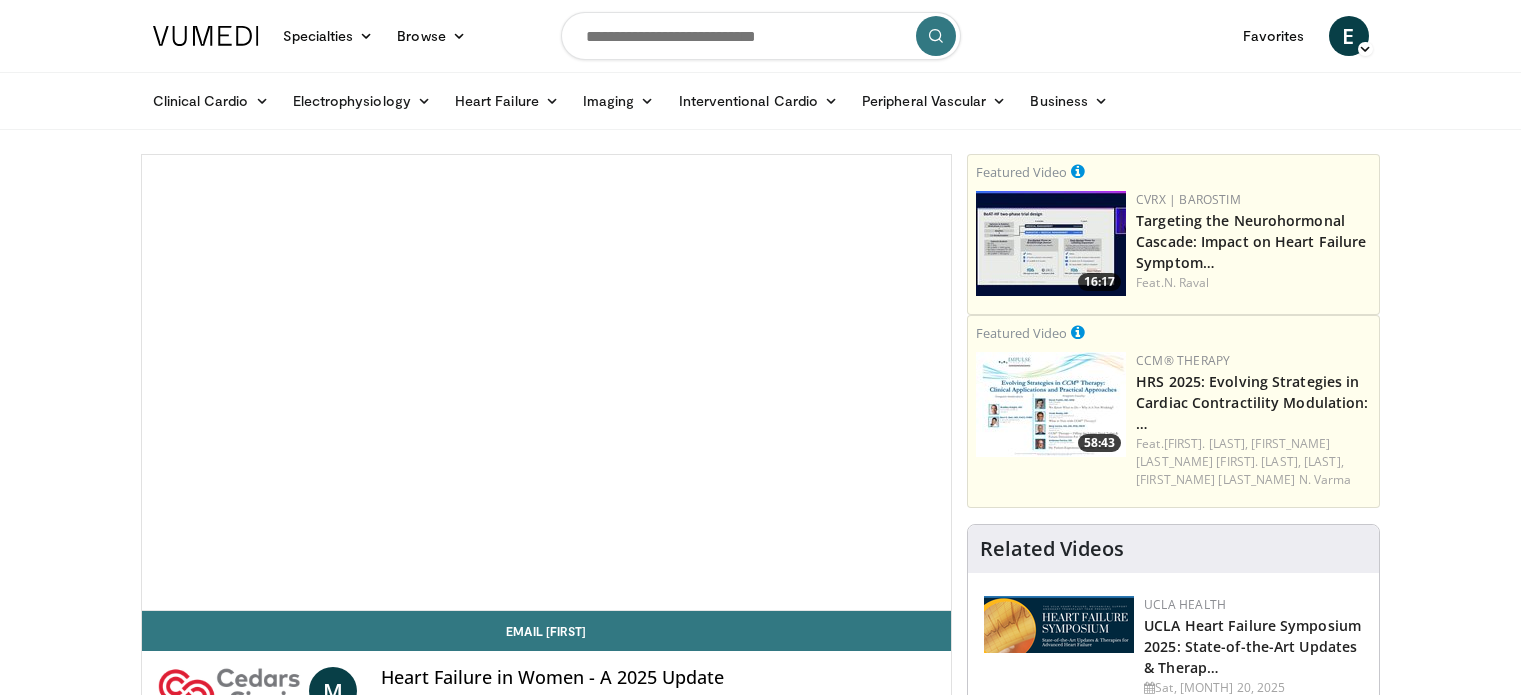 scroll, scrollTop: 0, scrollLeft: 0, axis: both 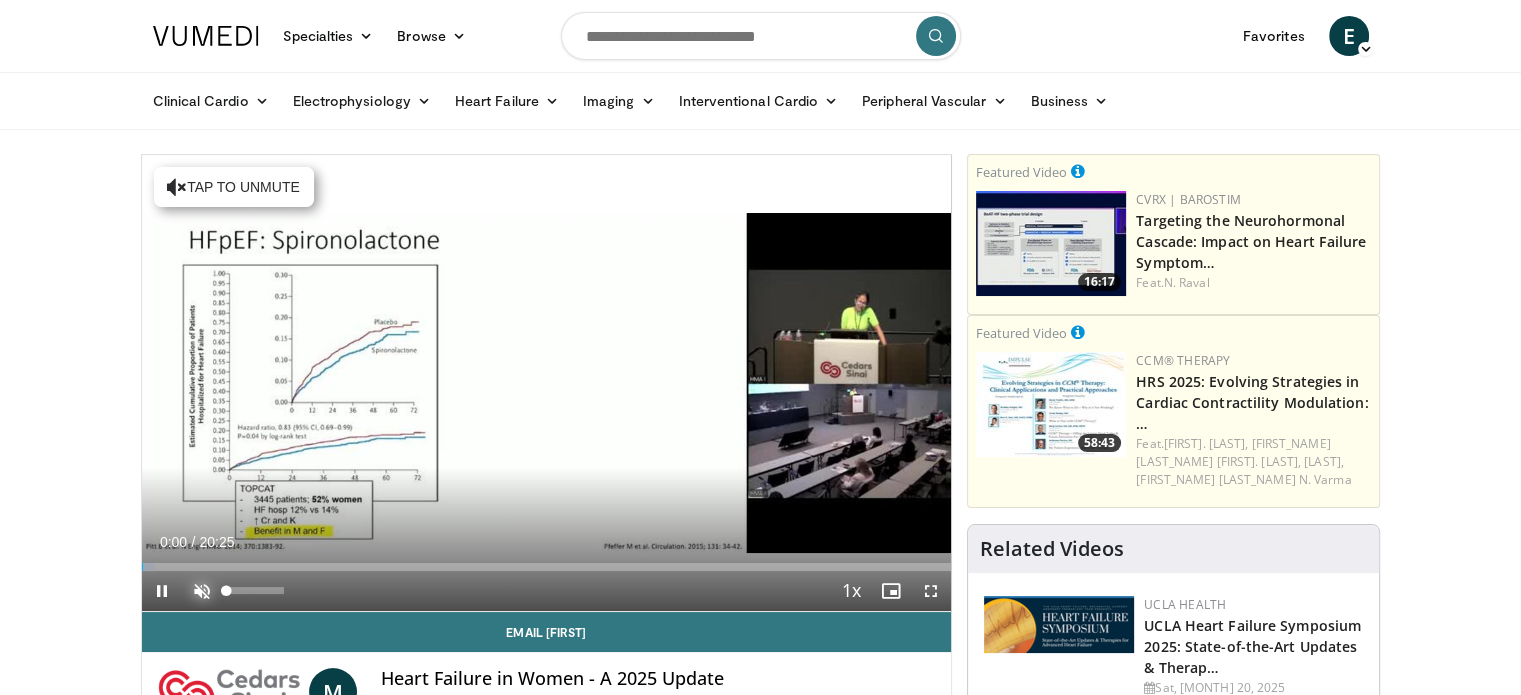 click at bounding box center [202, 591] 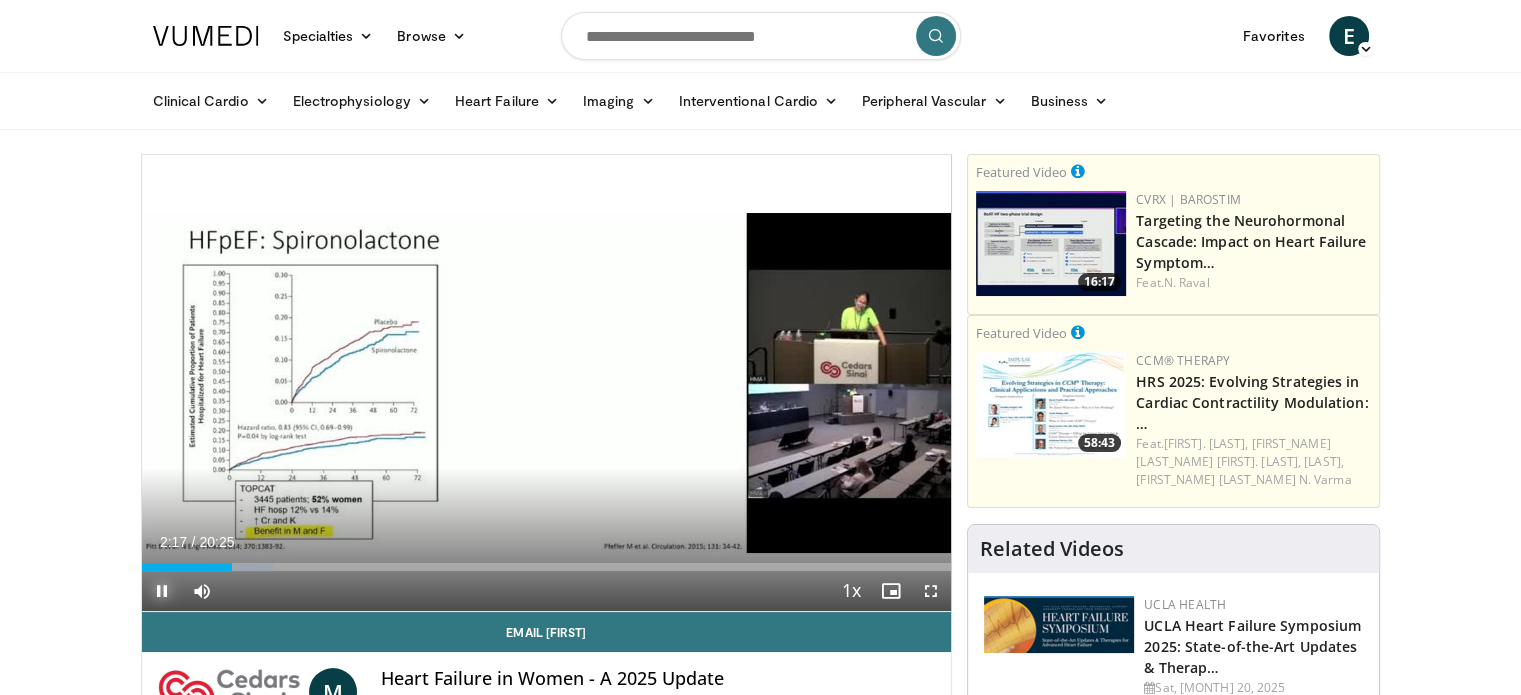 click at bounding box center (162, 591) 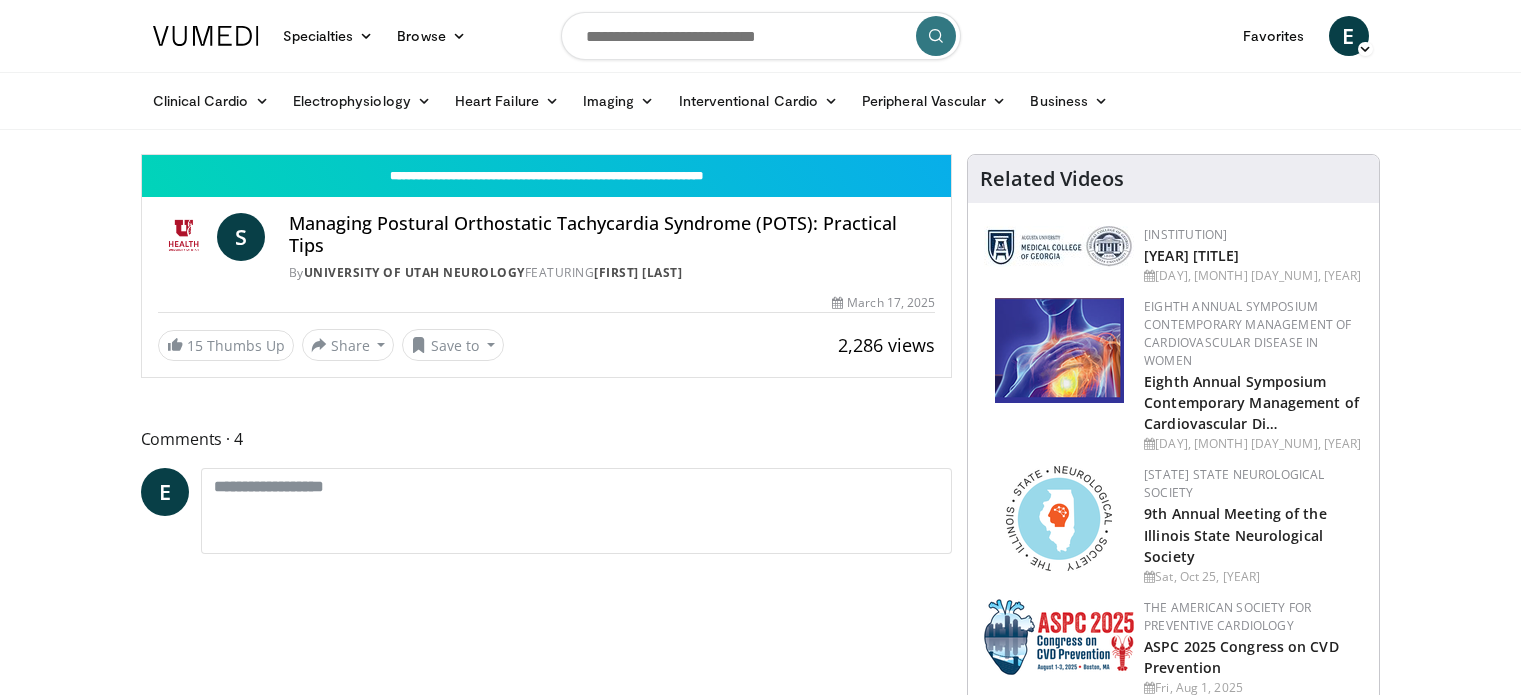 scroll, scrollTop: 0, scrollLeft: 0, axis: both 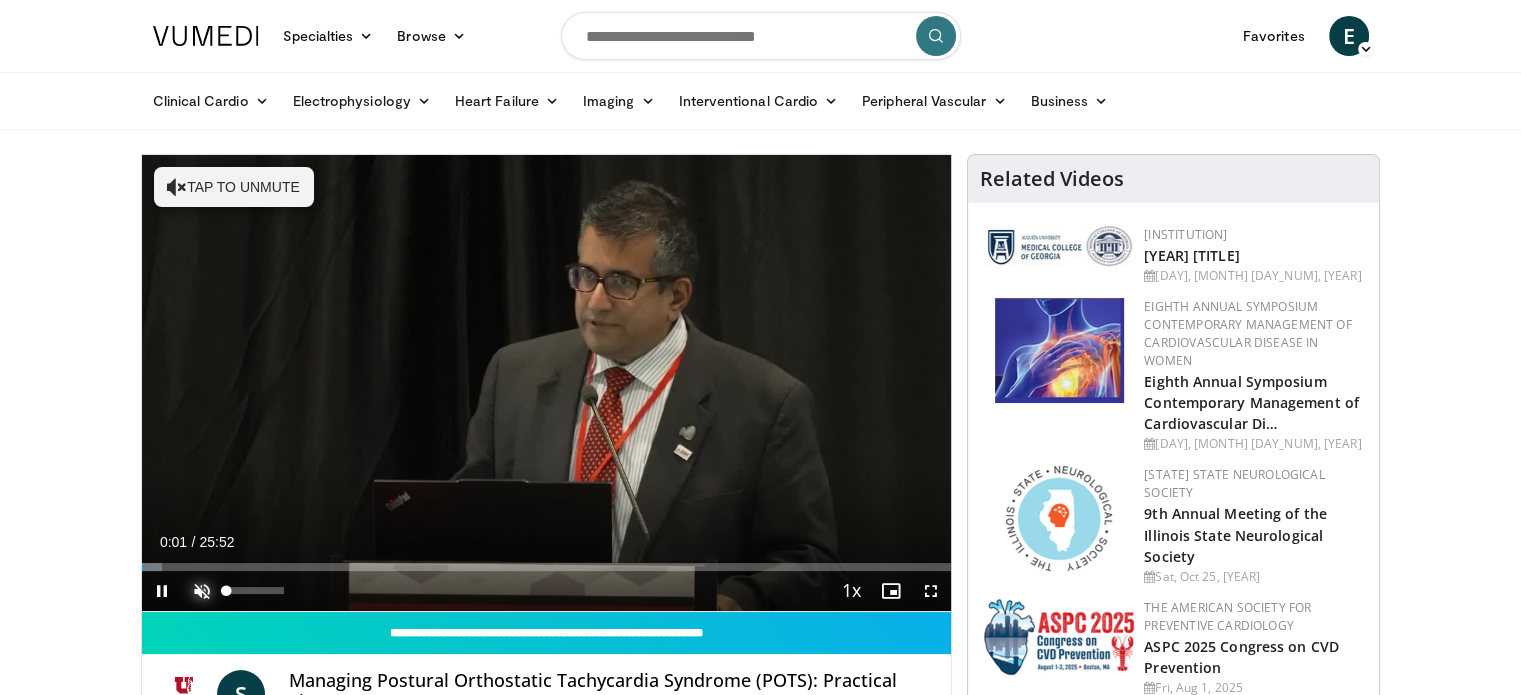 click at bounding box center (202, 591) 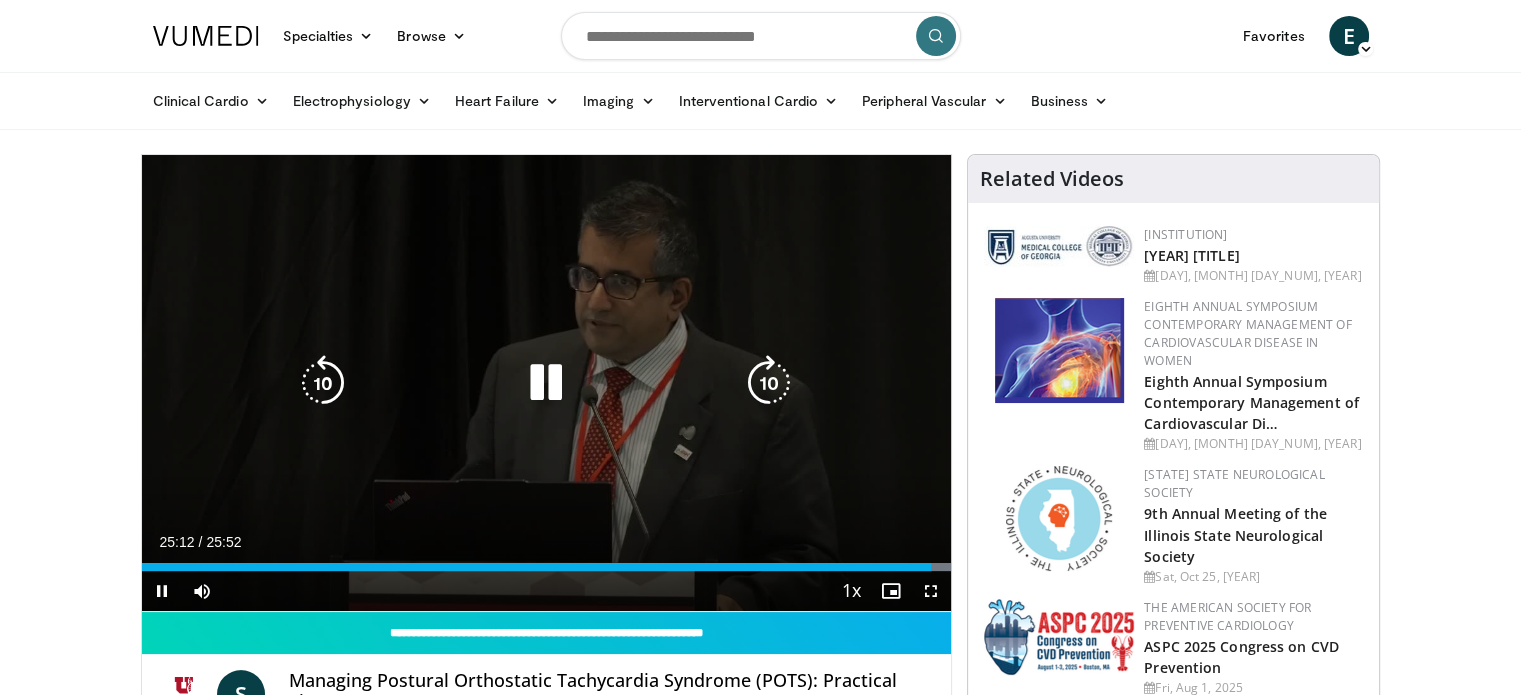 click at bounding box center (323, 383) 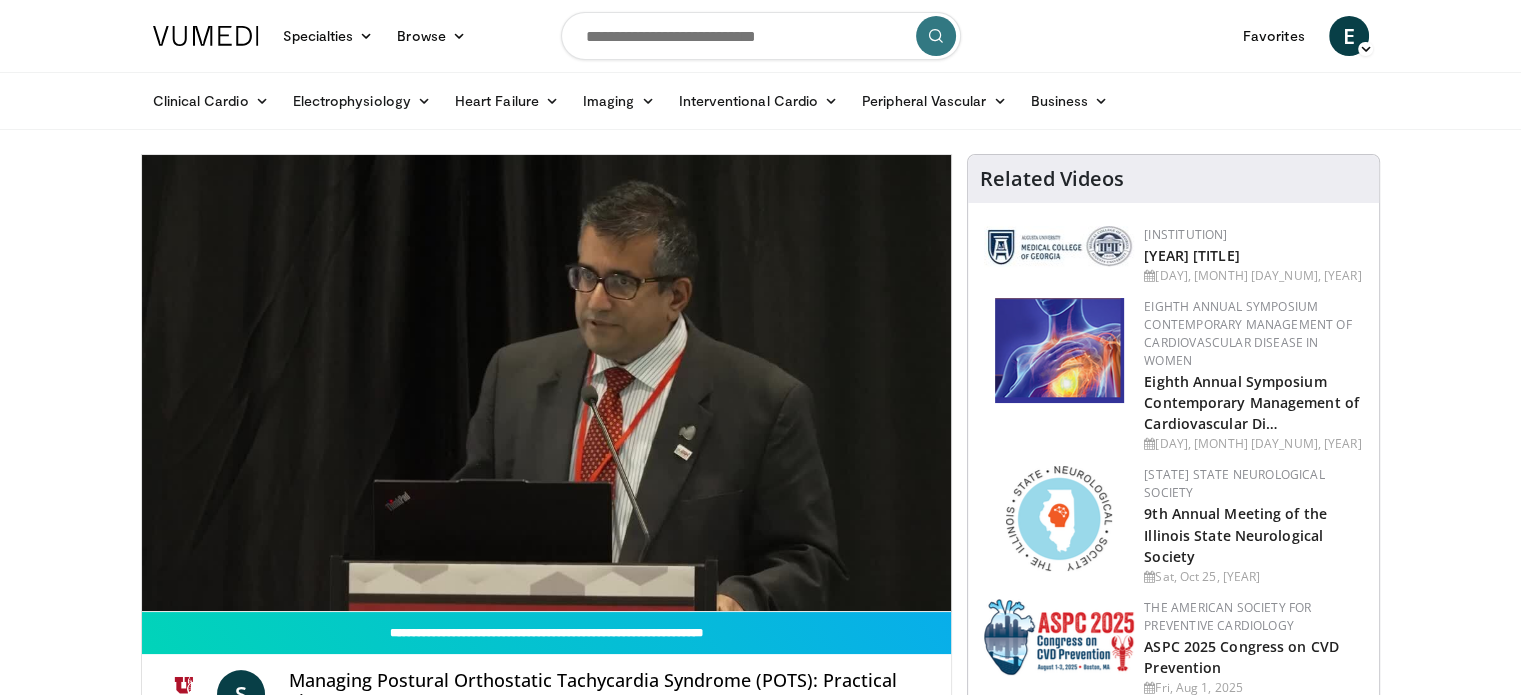 click on "10 seconds
Tap to unmute" at bounding box center [547, 383] 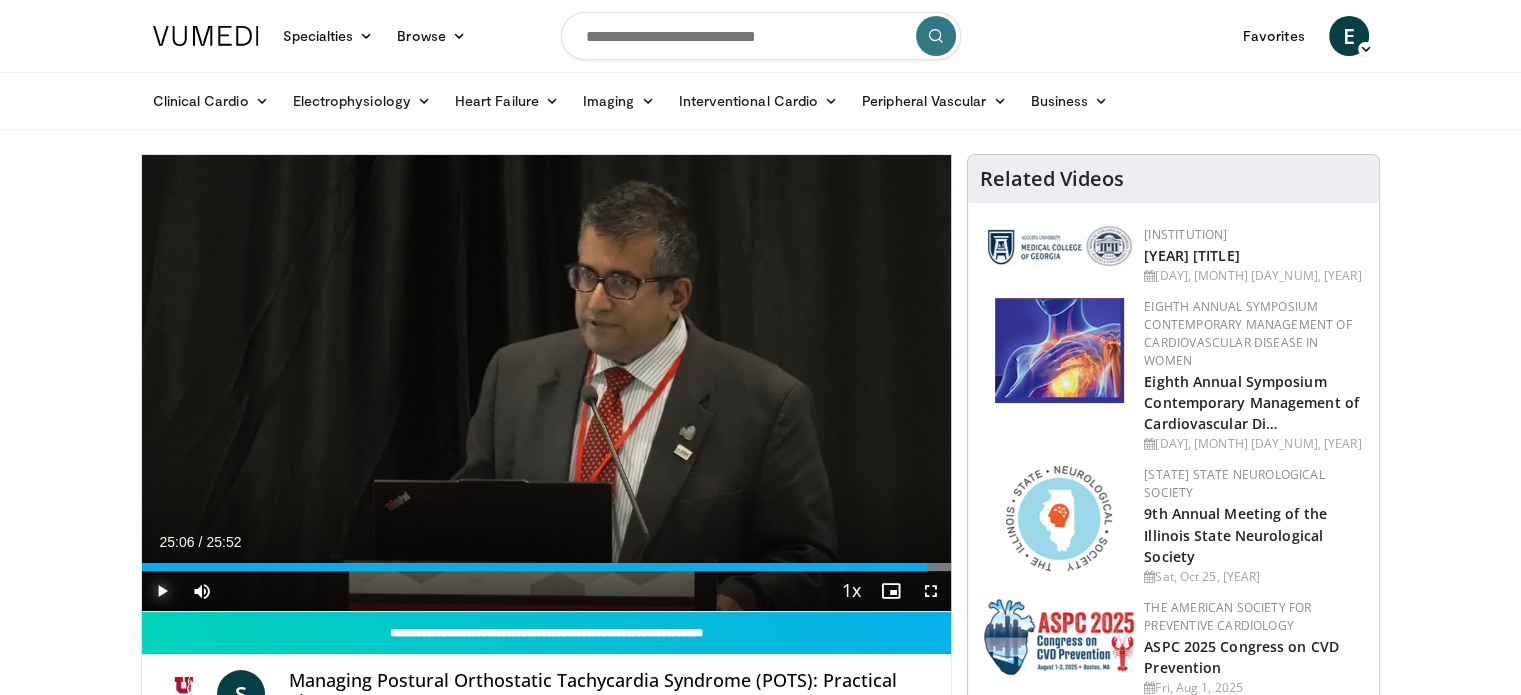 click at bounding box center [162, 591] 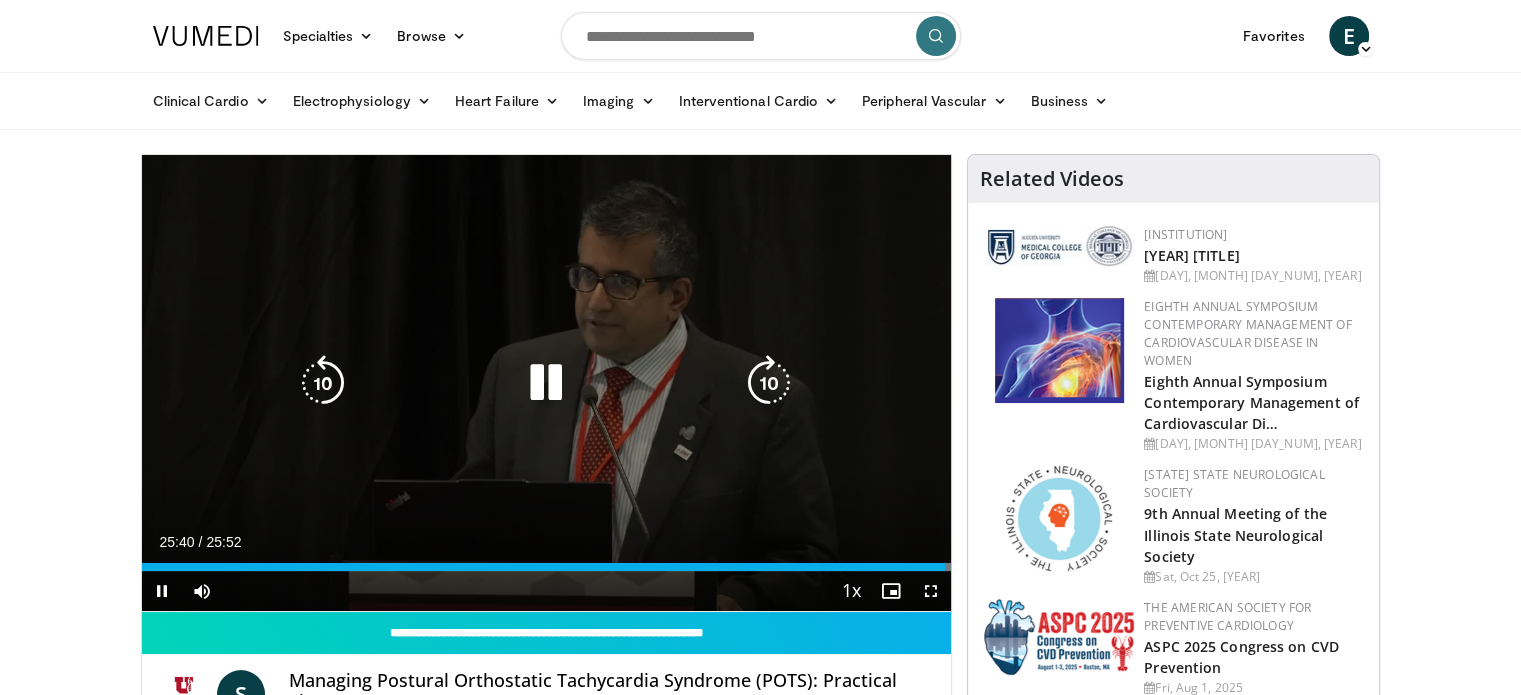 click at bounding box center [323, 383] 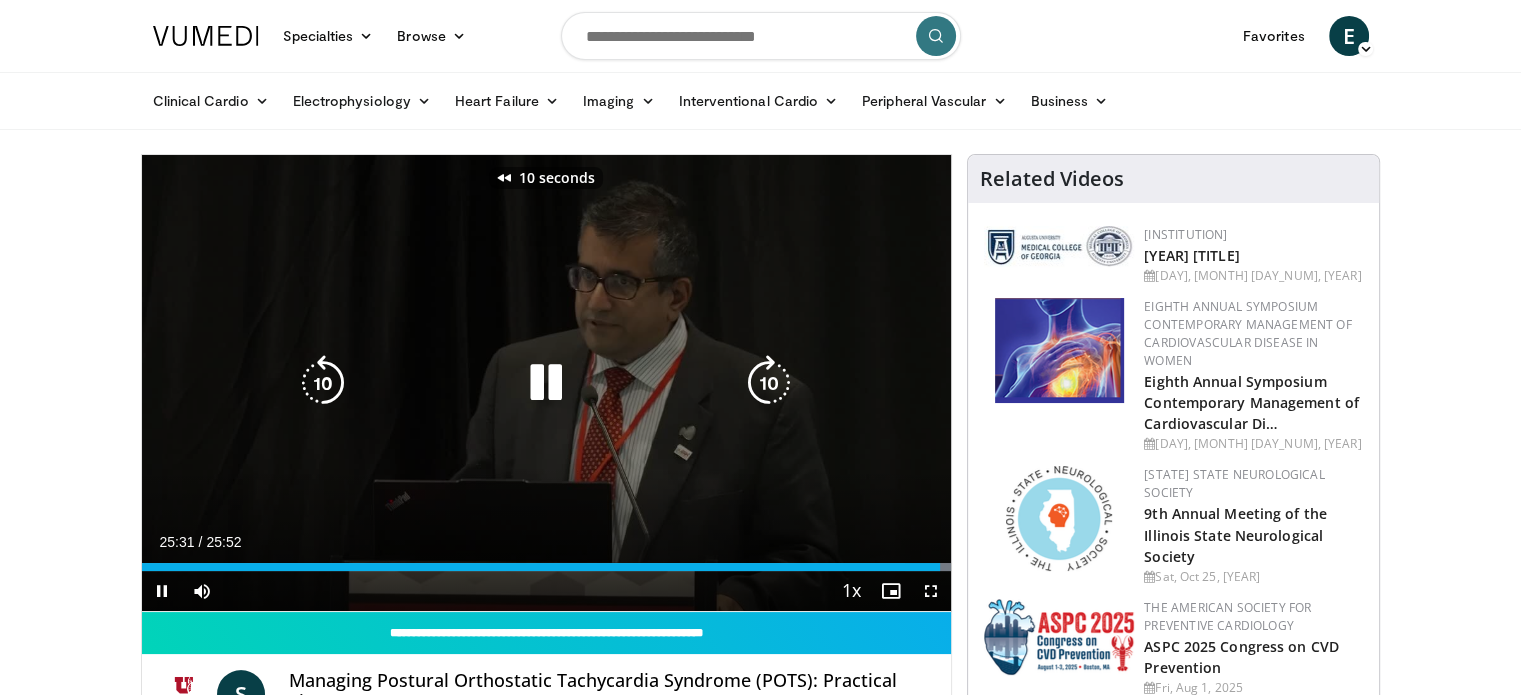 click at bounding box center (323, 383) 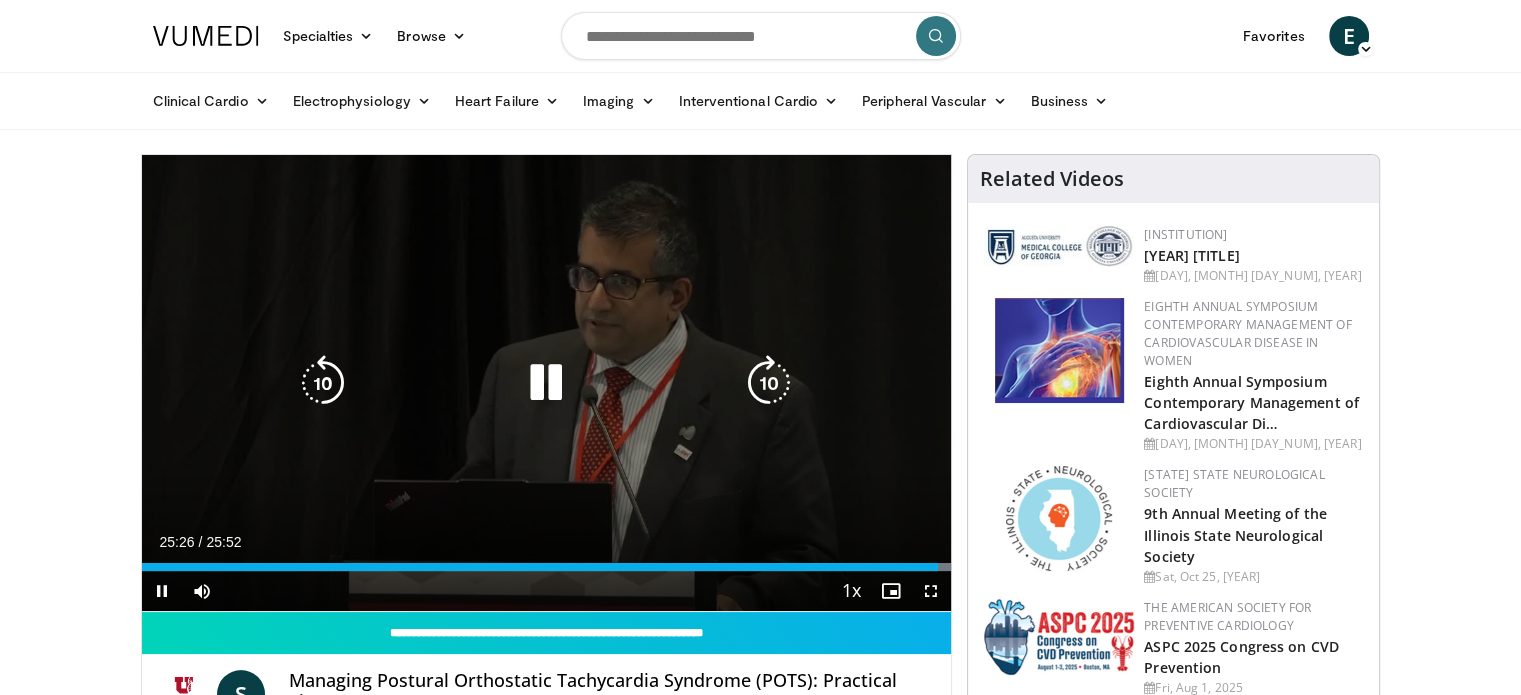 click at bounding box center (323, 383) 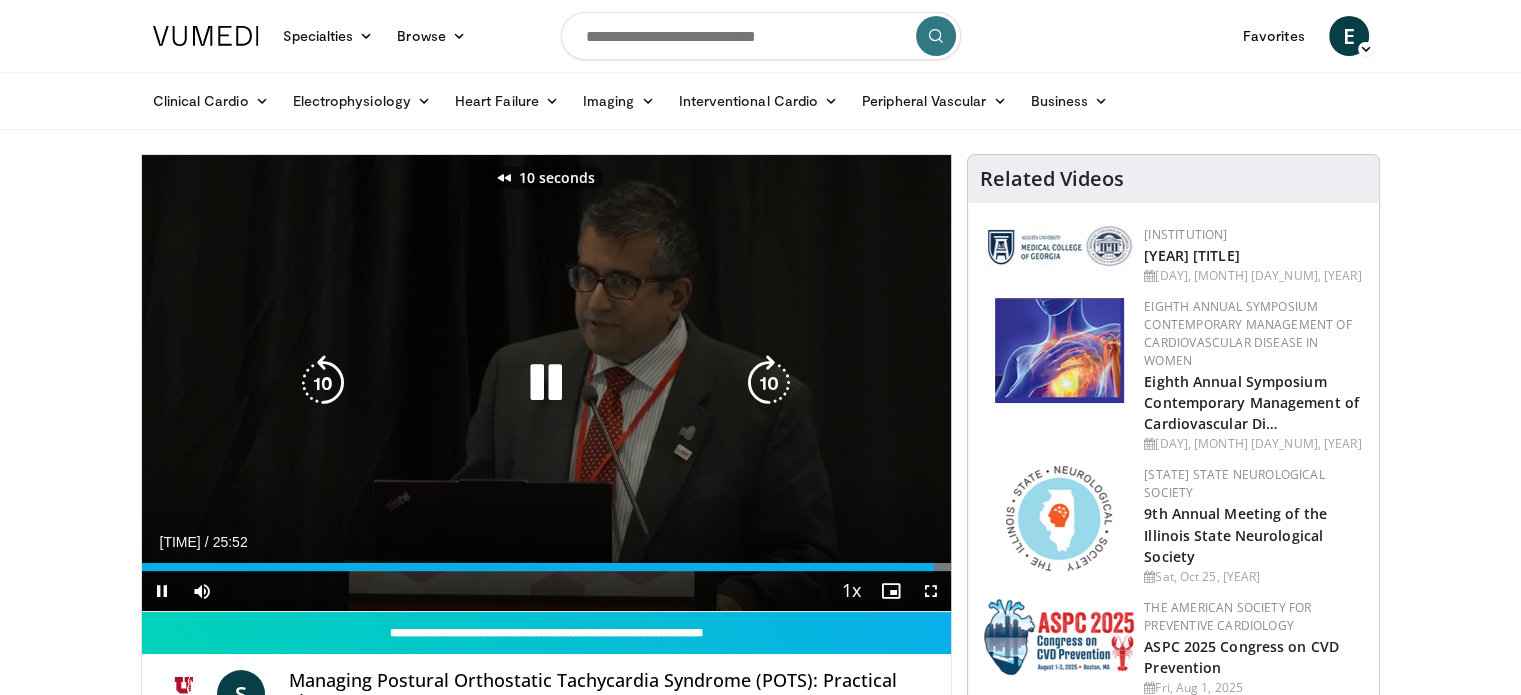 click at bounding box center (323, 383) 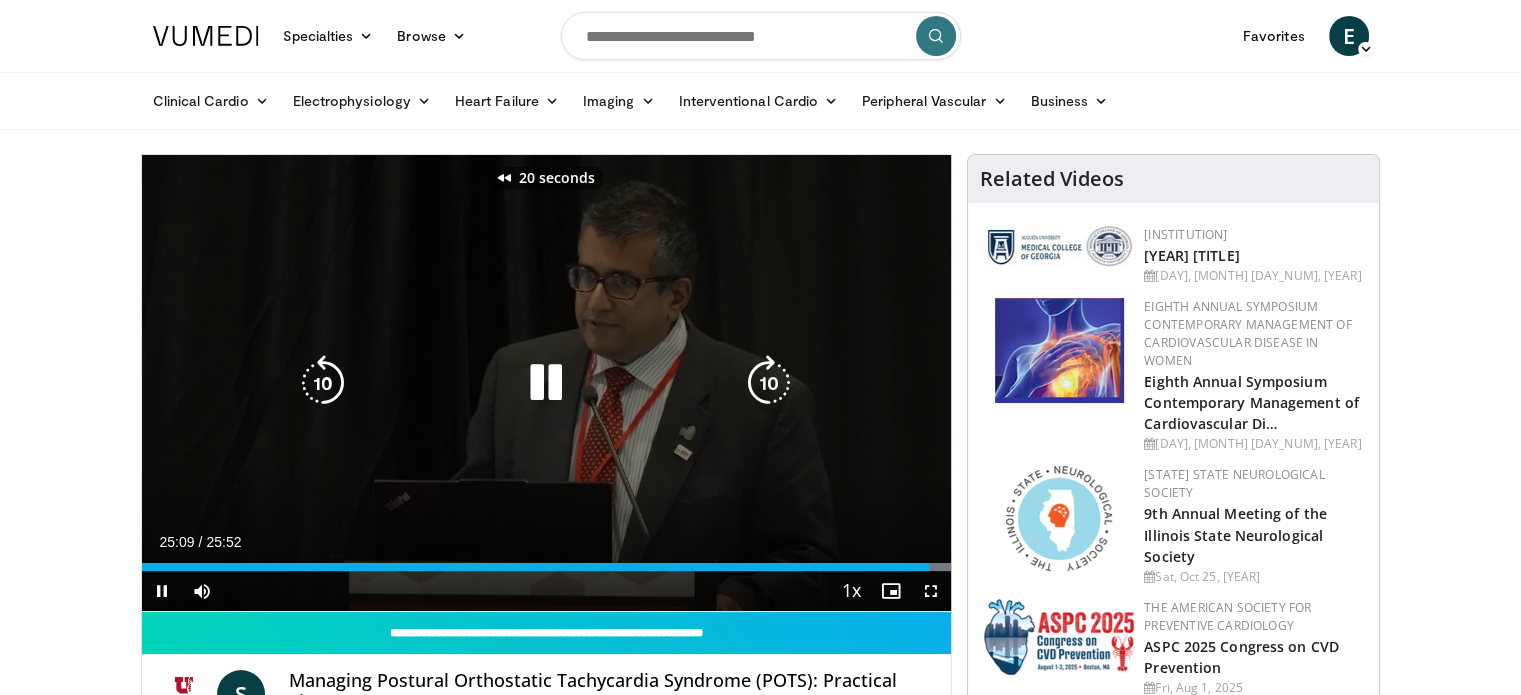click at bounding box center (323, 383) 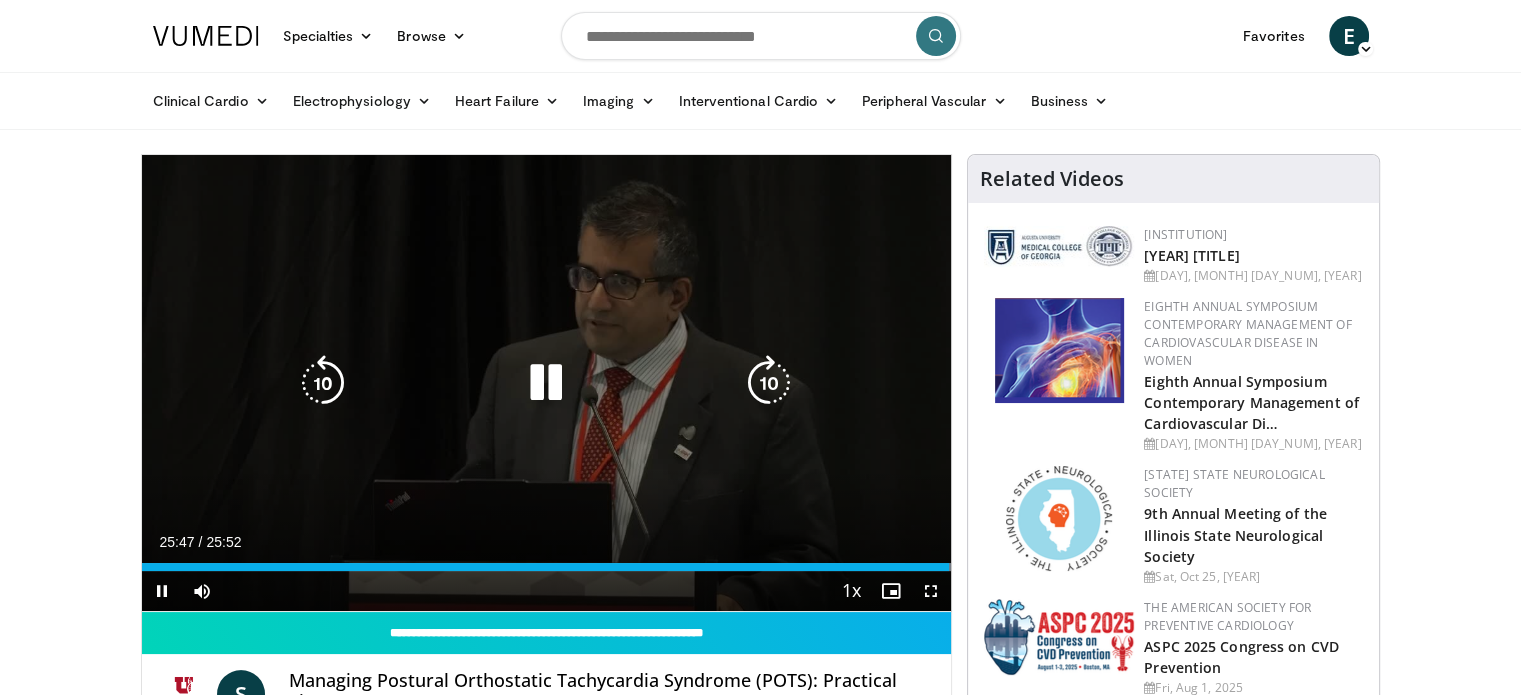 click at bounding box center [546, 383] 